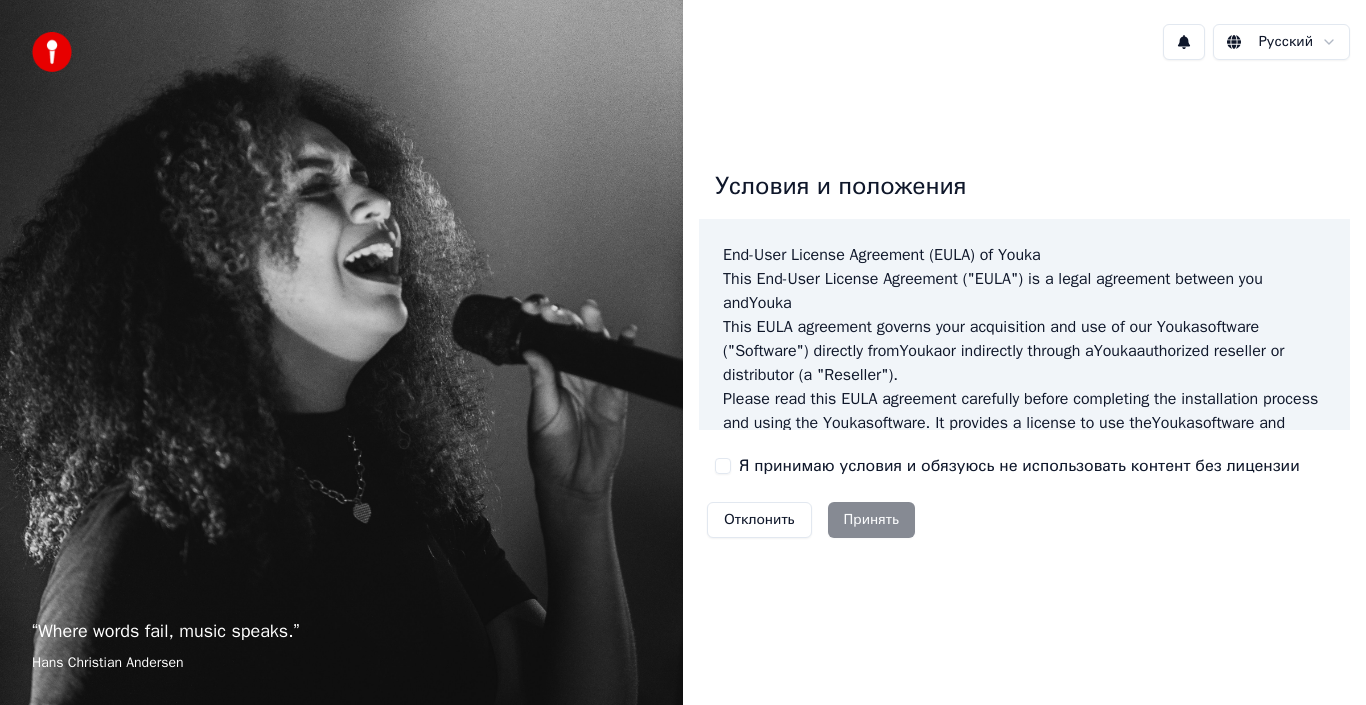 scroll, scrollTop: 0, scrollLeft: 0, axis: both 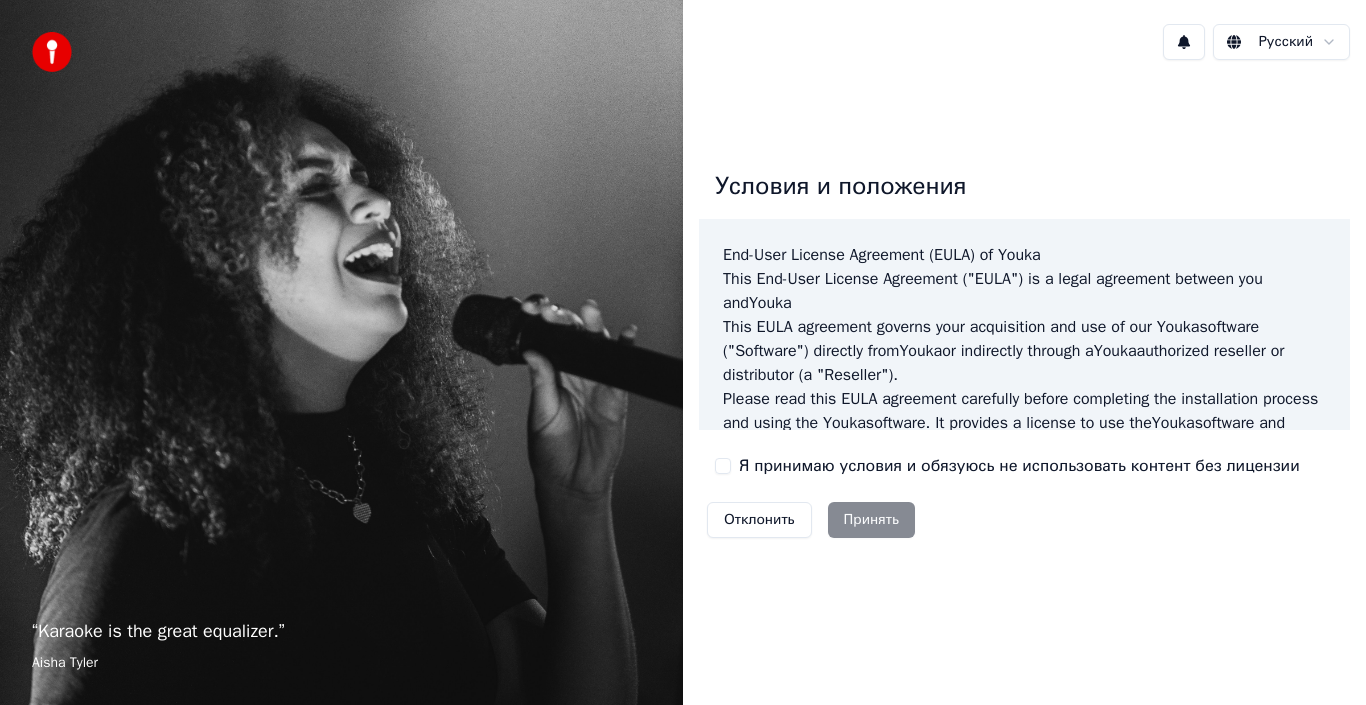 click on "Я принимаю условия и обязуюсь не использовать контент без лицензии" at bounding box center (723, 466) 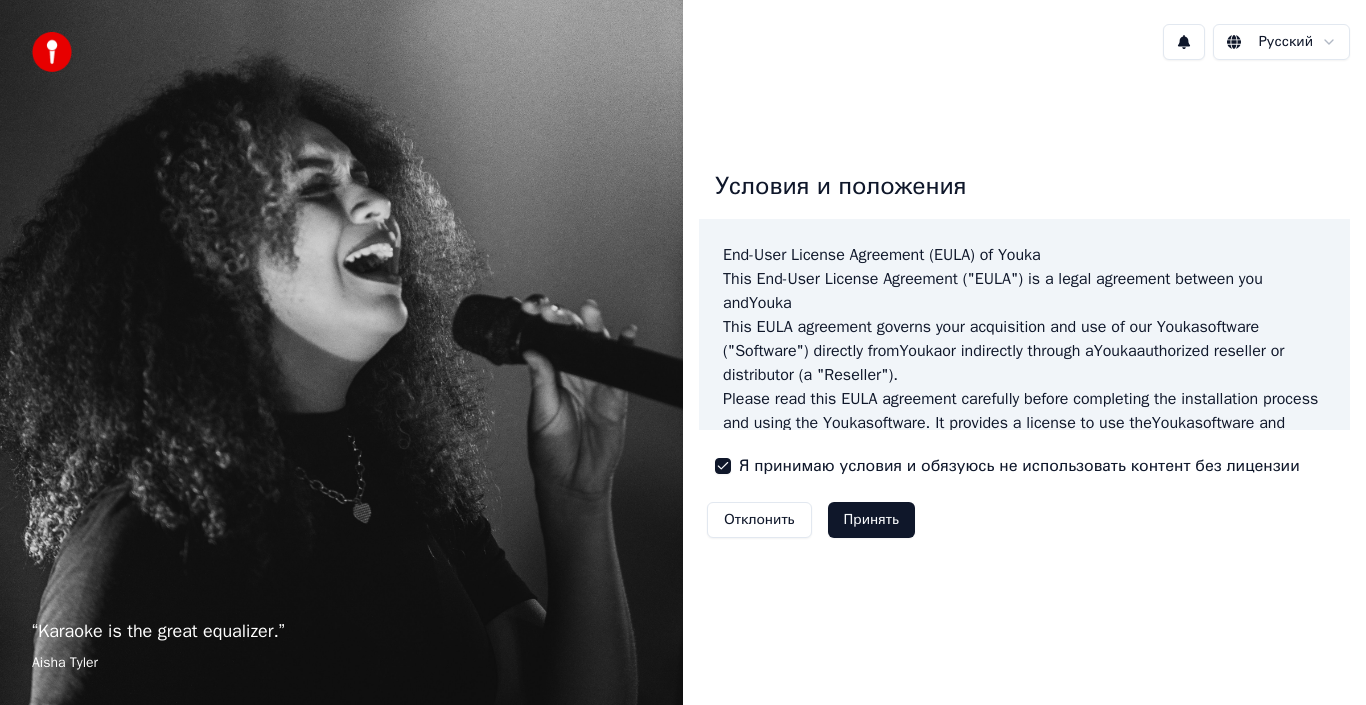 click on "Принять" at bounding box center [871, 520] 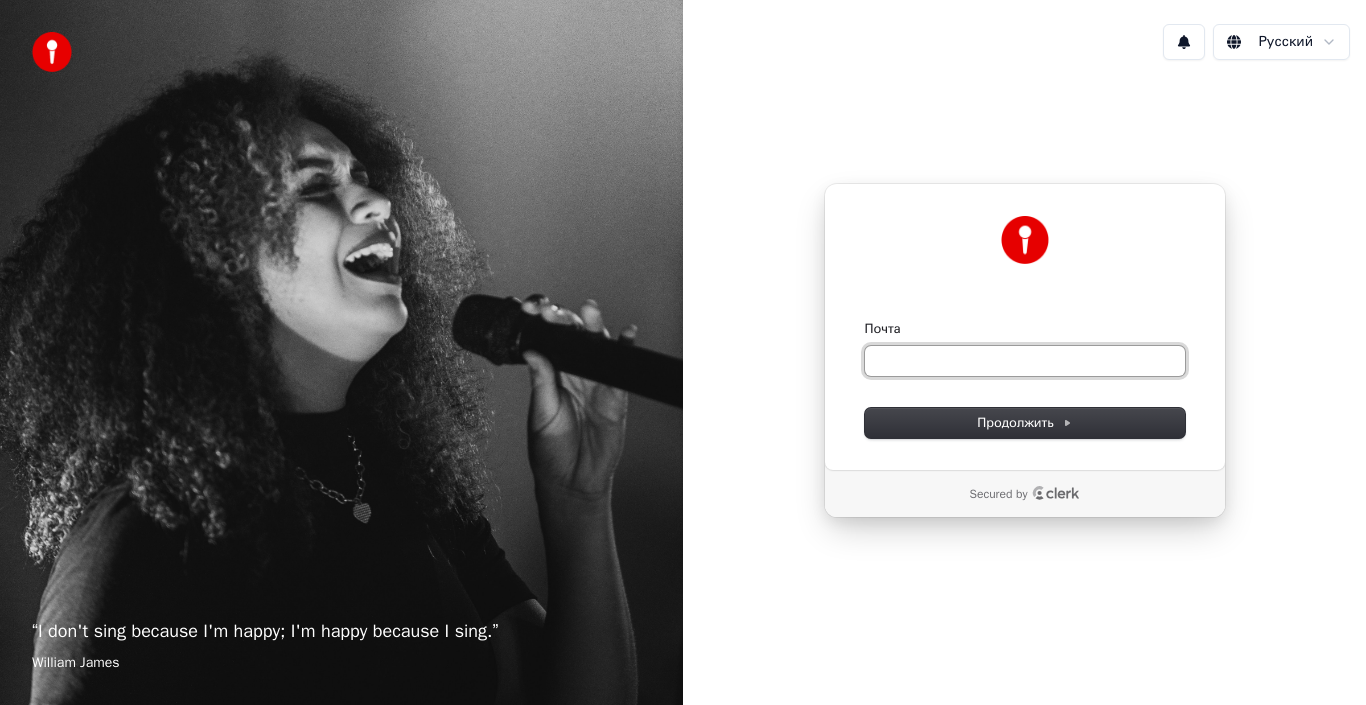 click on "Почта" at bounding box center [1025, 361] 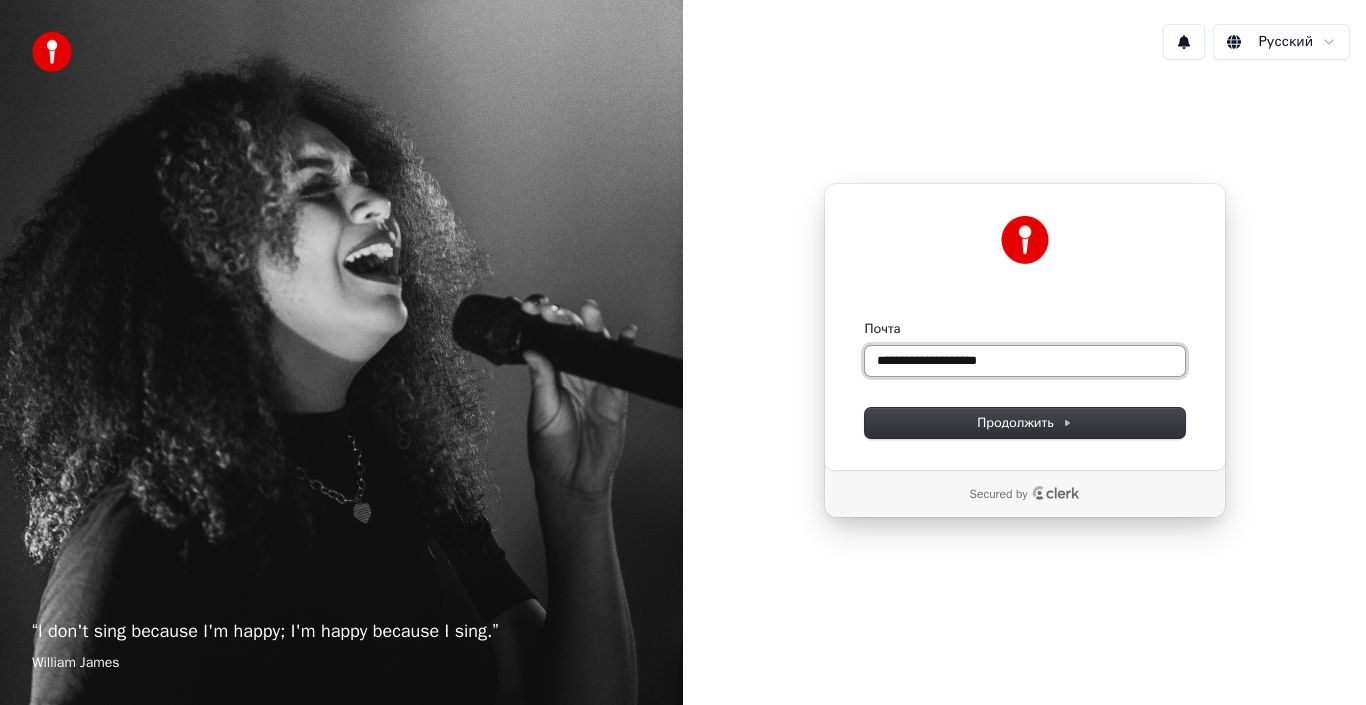 click at bounding box center [865, 320] 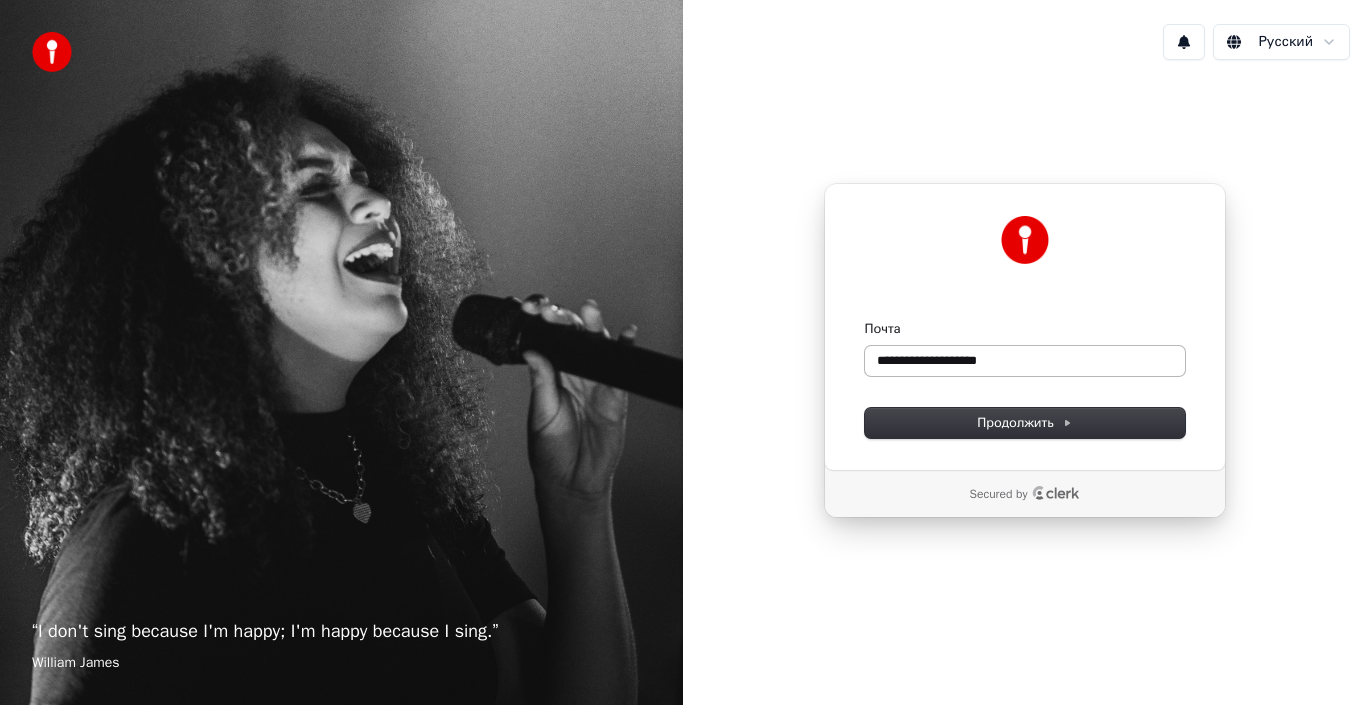 type on "**********" 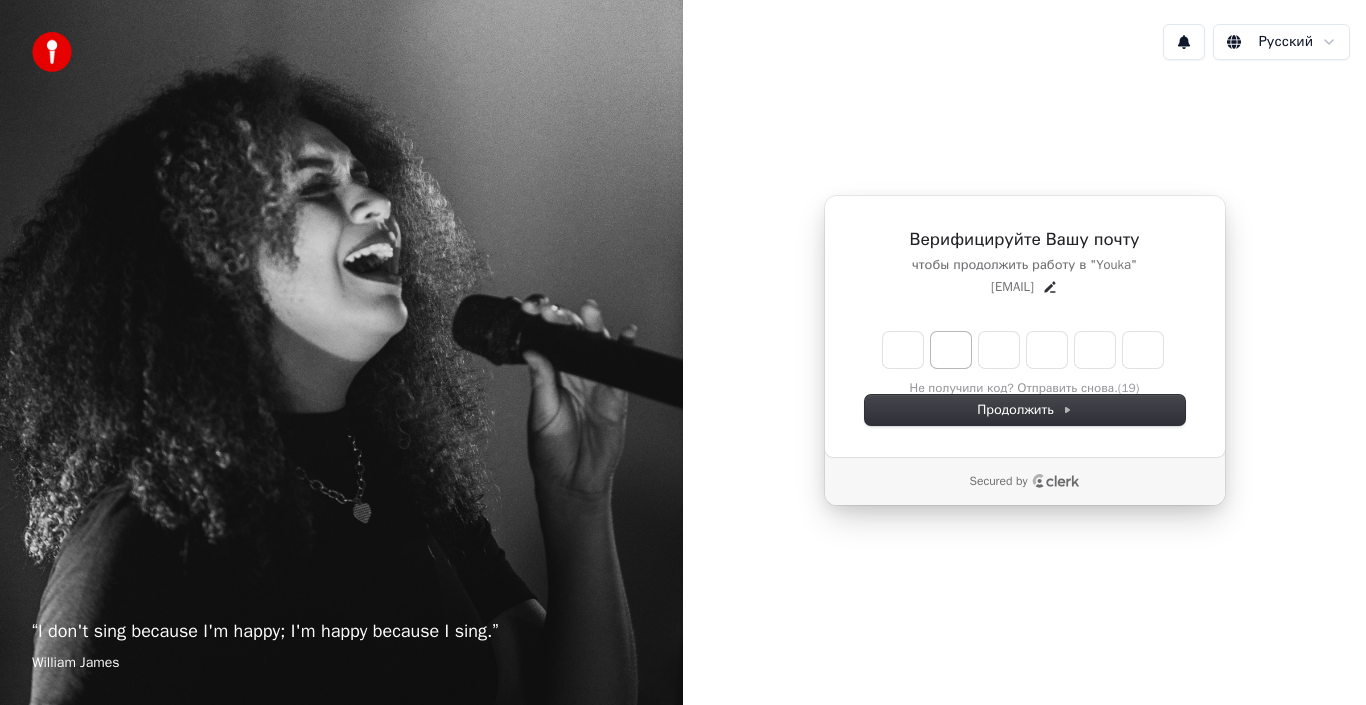 type on "*" 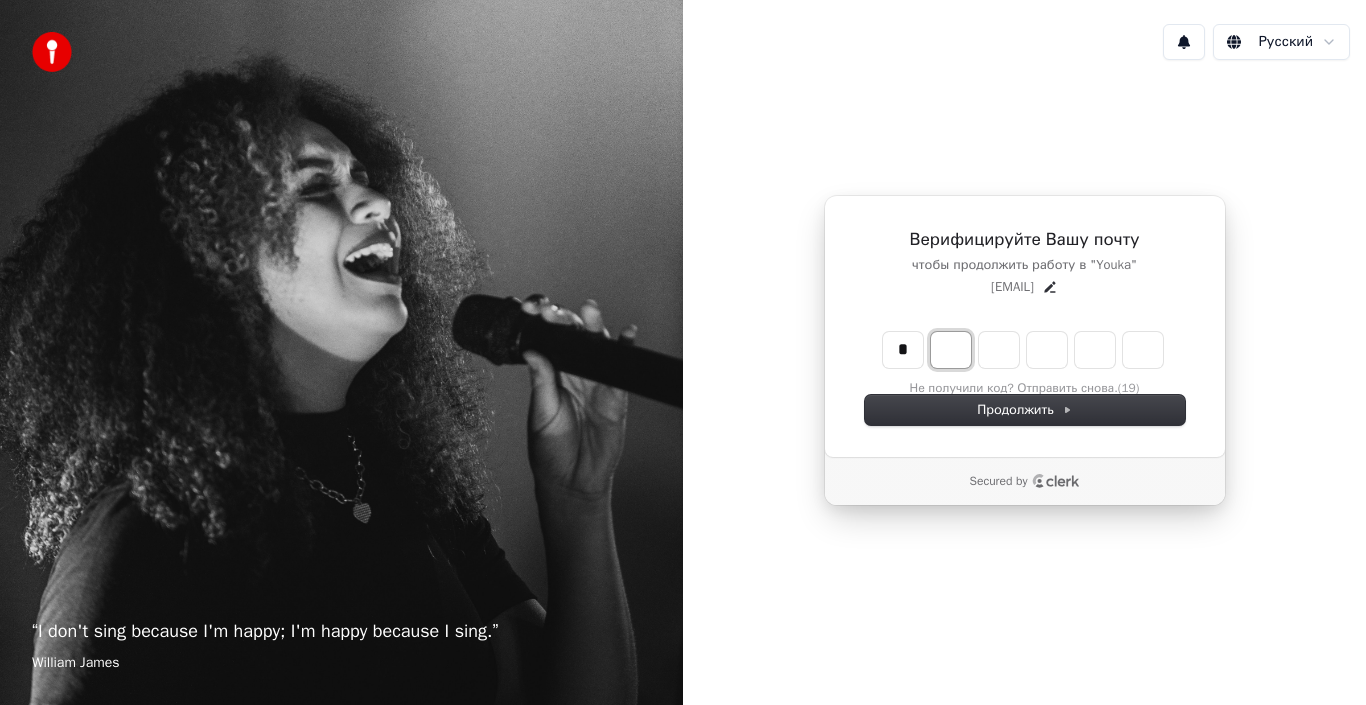 type on "*" 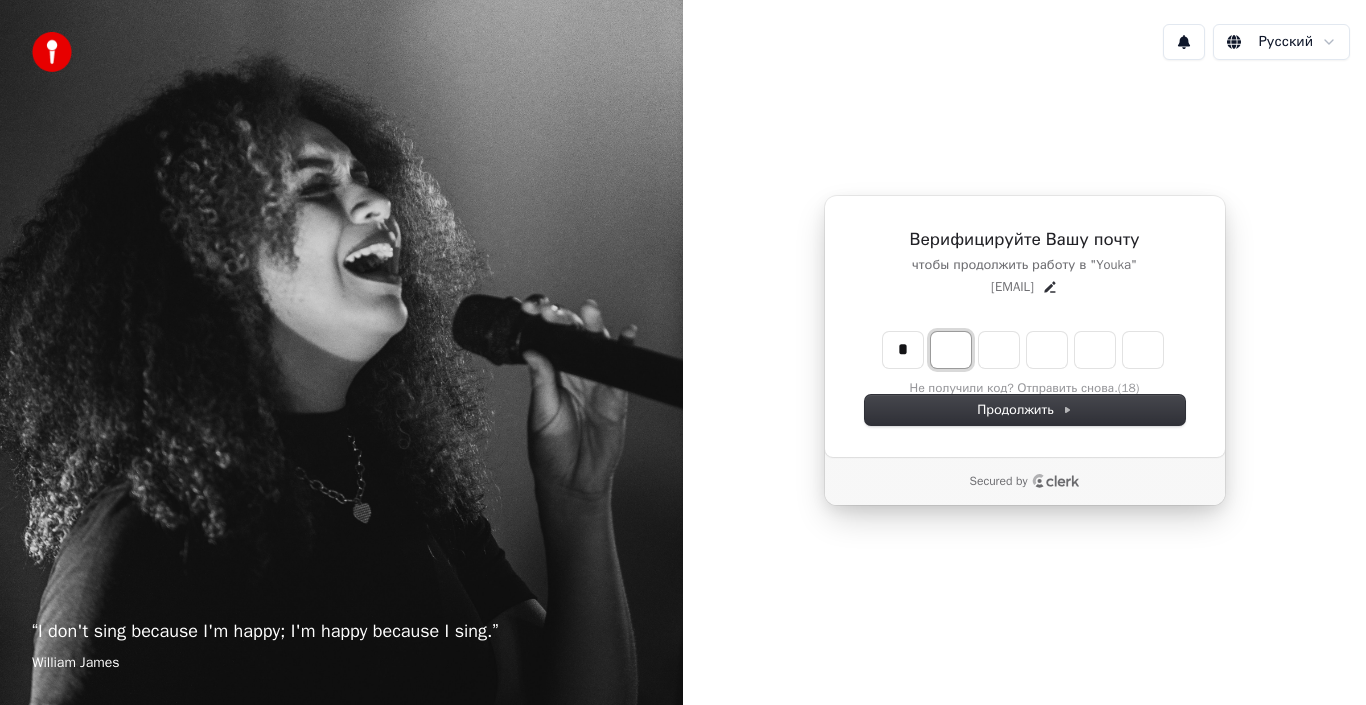type on "*" 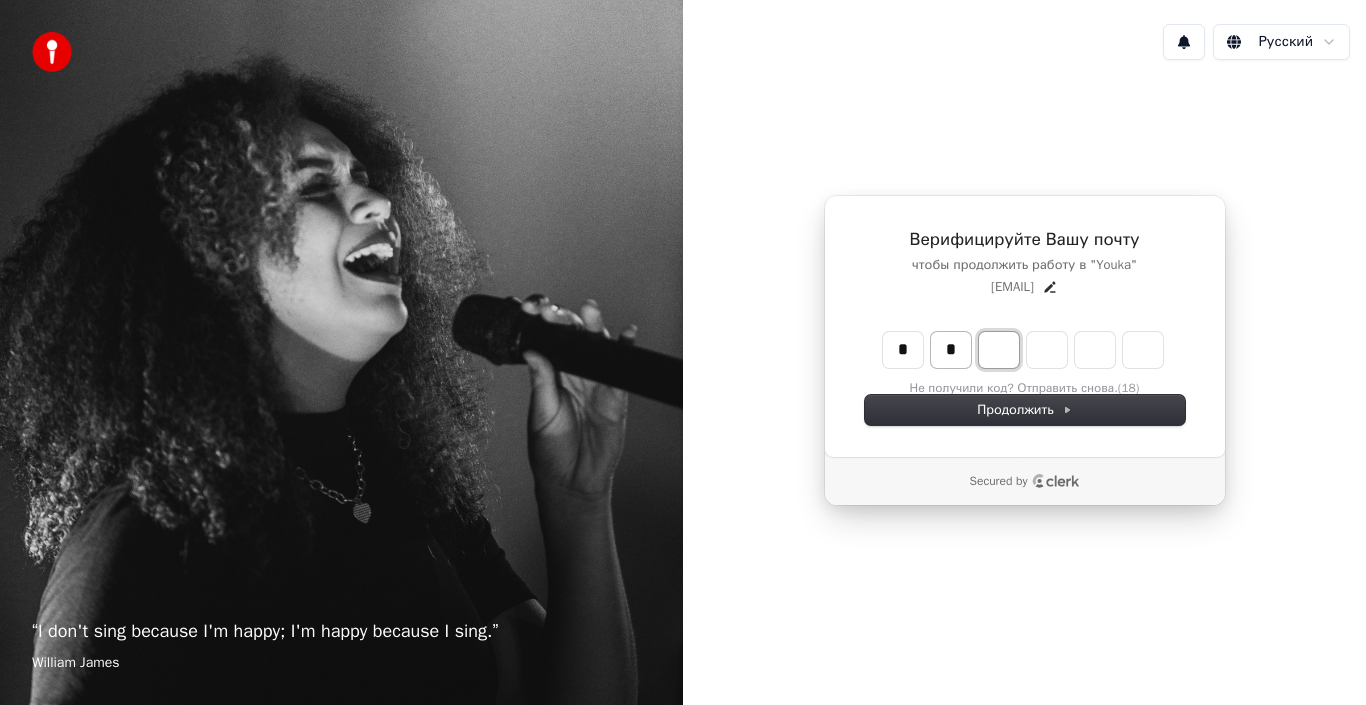 type on "*" 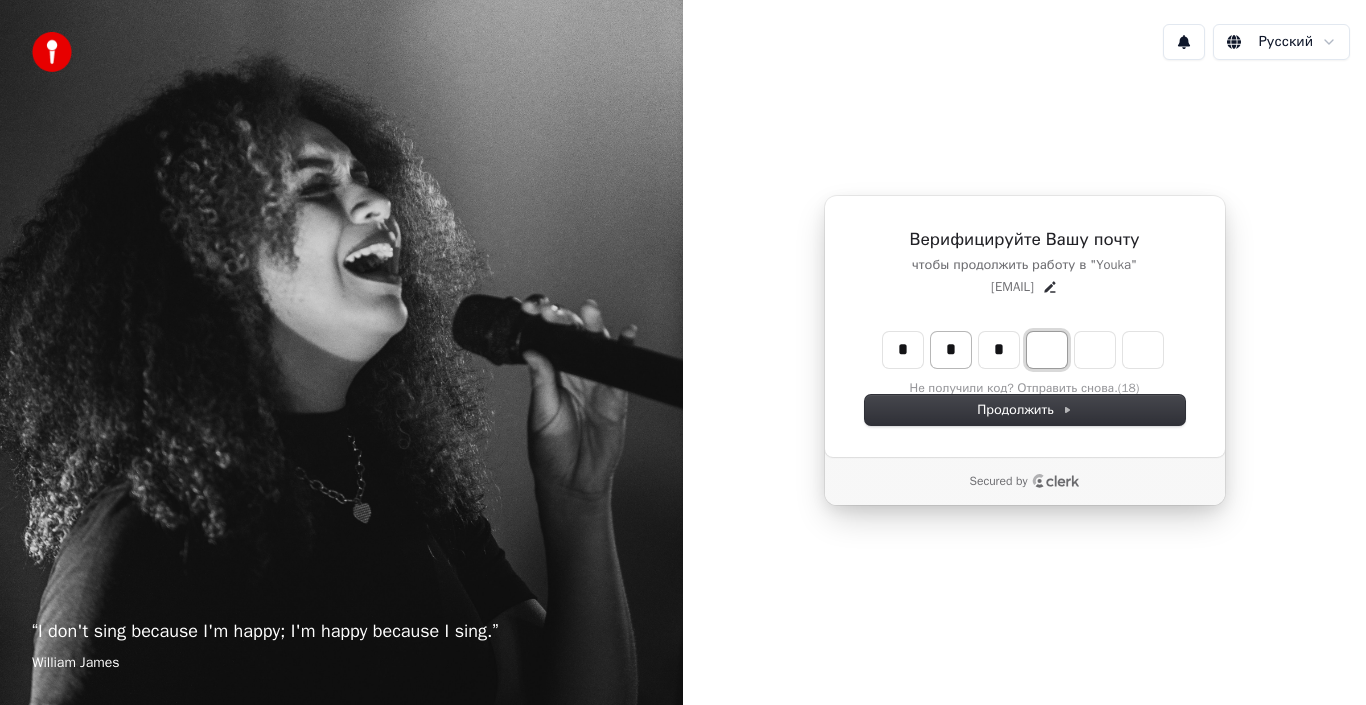 type on "*" 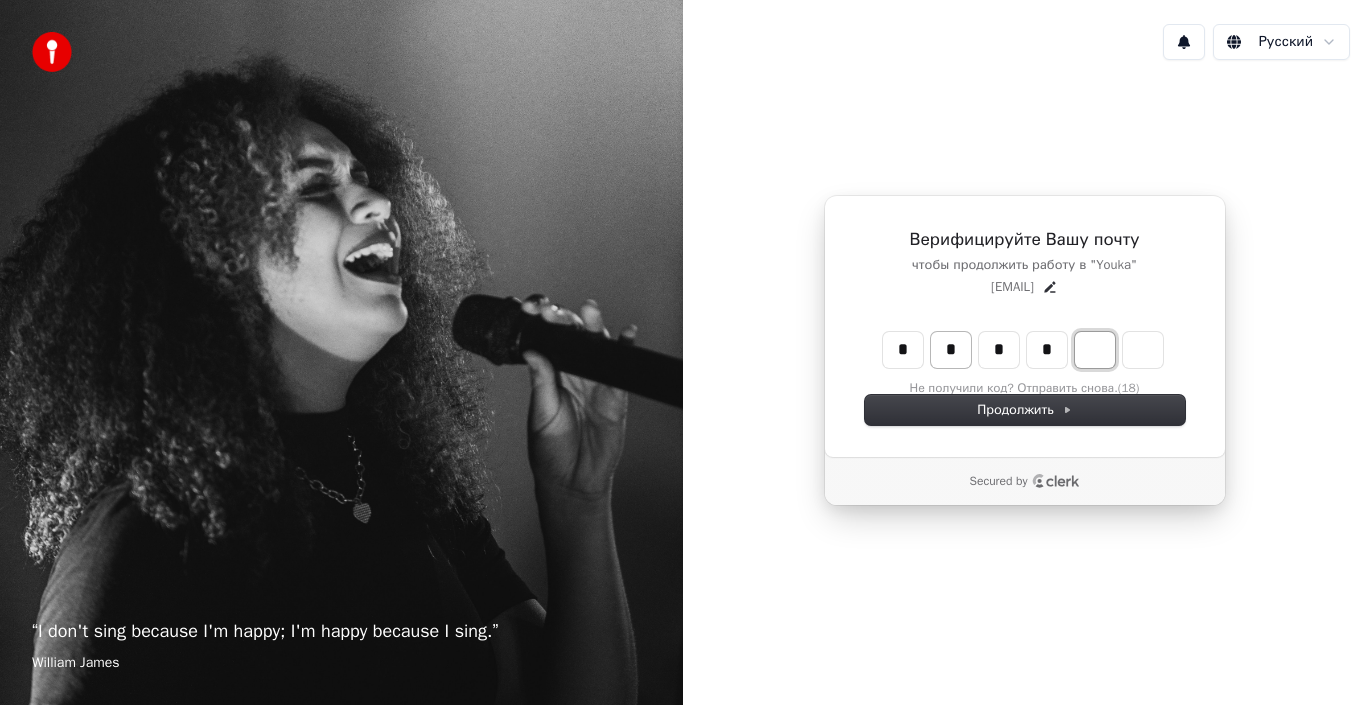 type on "*" 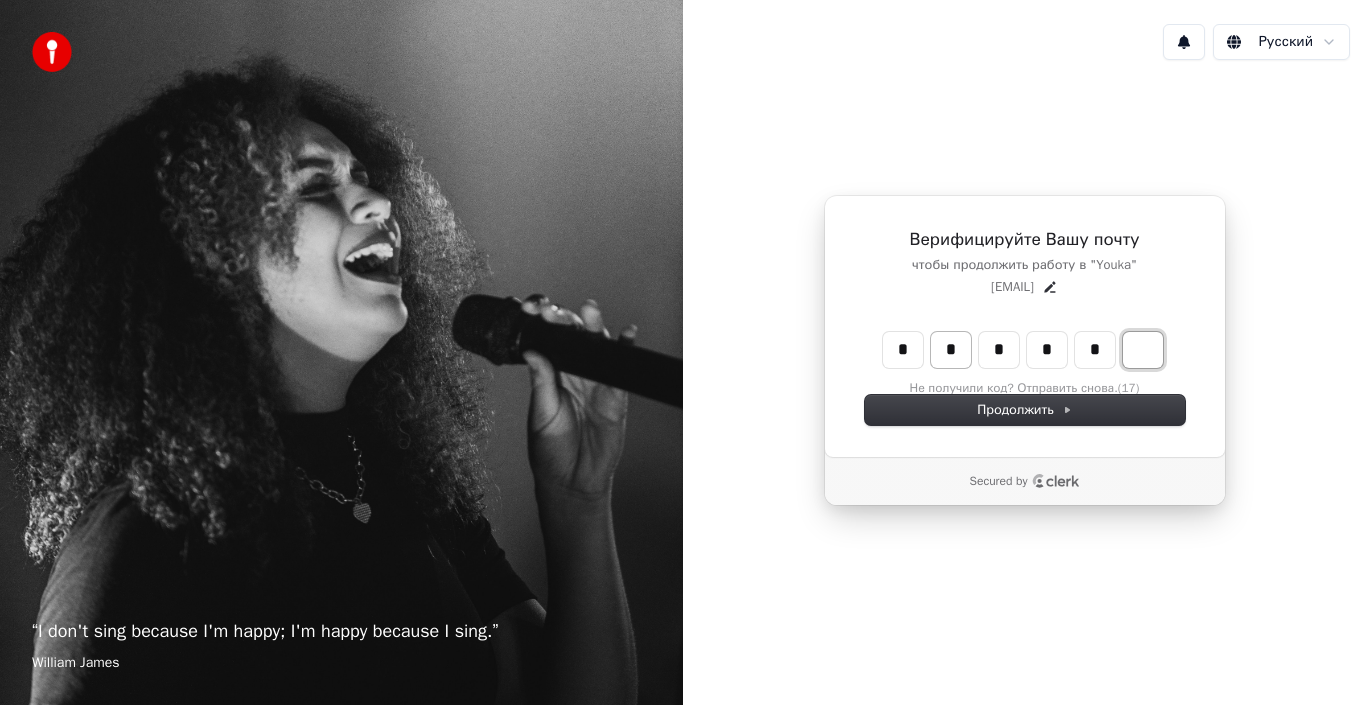 type on "******" 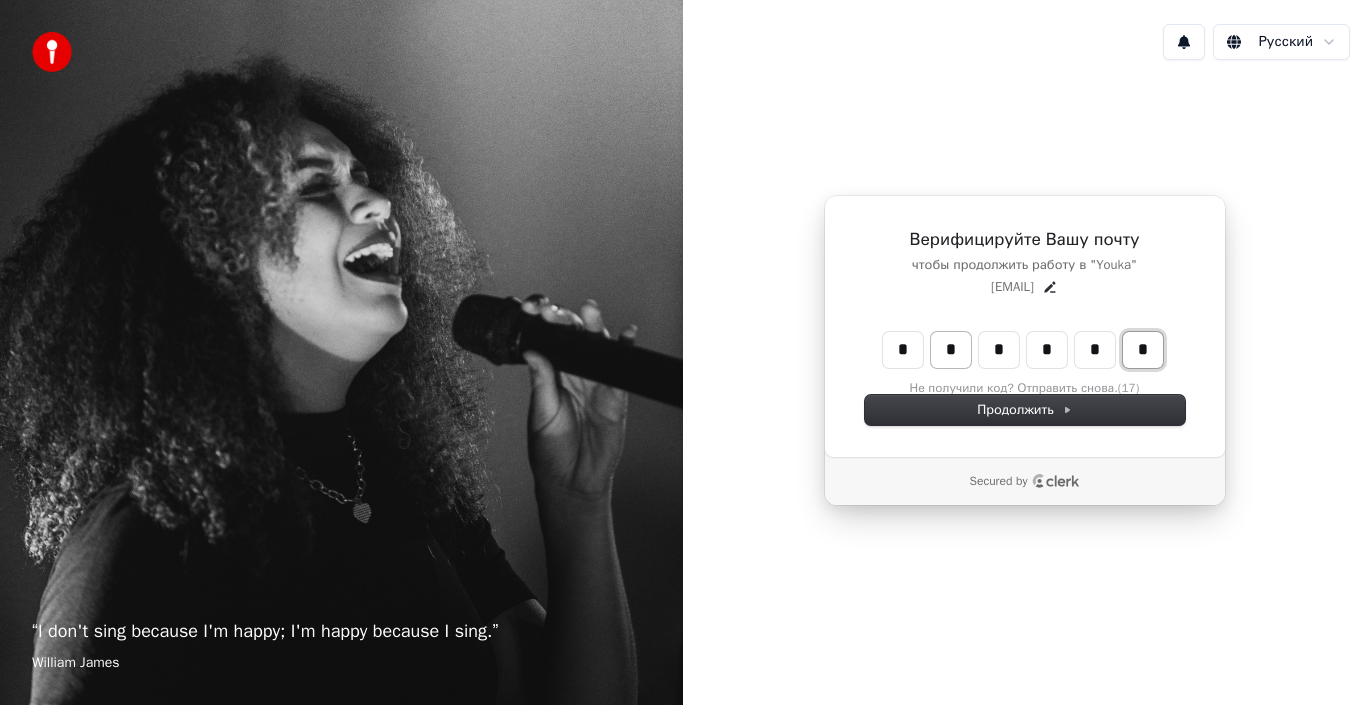 type on "*" 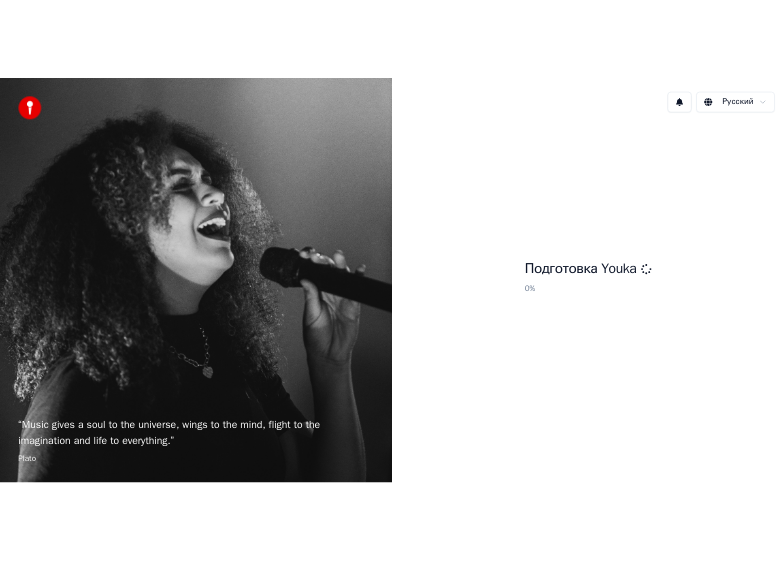 scroll, scrollTop: 0, scrollLeft: 0, axis: both 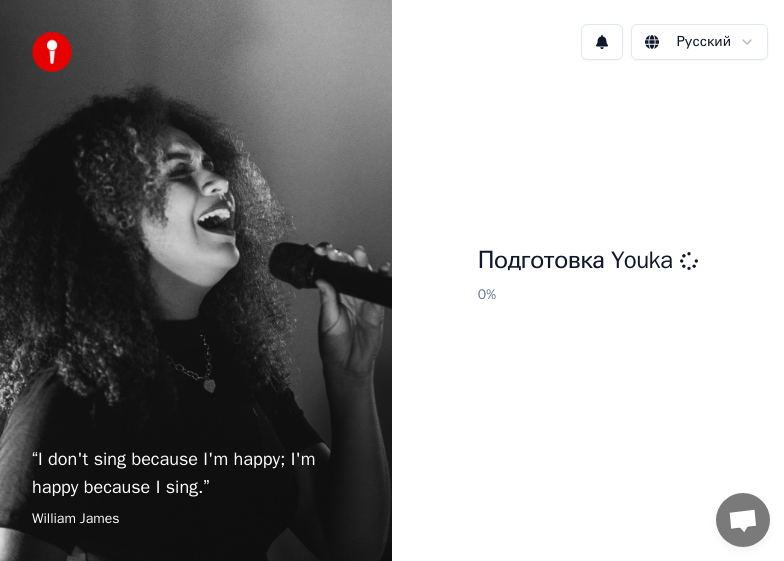 click on "“ I don't sing because I'm happy; I'm happy because I sing. ” William James Русский Подготовка Youka 0 %" at bounding box center [392, 280] 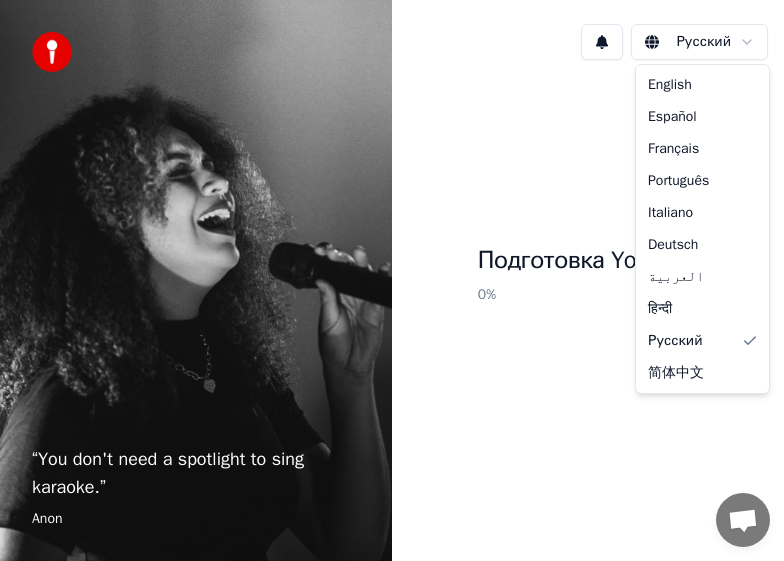 click on "“ You don't need a spotlight to sing karaoke. ” Anon Русский Подготовка Youka 0 % English Español Français Português Italiano Deutsch العربية हिन्दी Русский 简体中文" at bounding box center [392, 280] 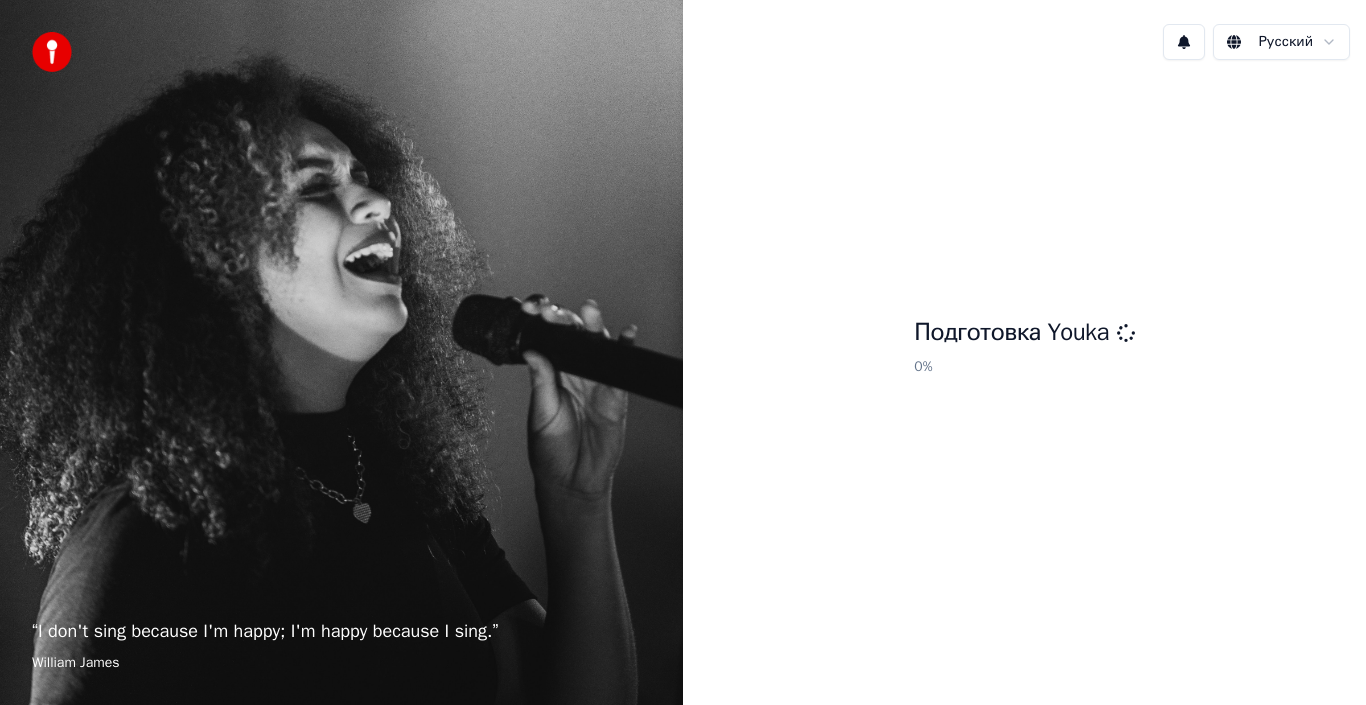 scroll, scrollTop: 0, scrollLeft: 0, axis: both 